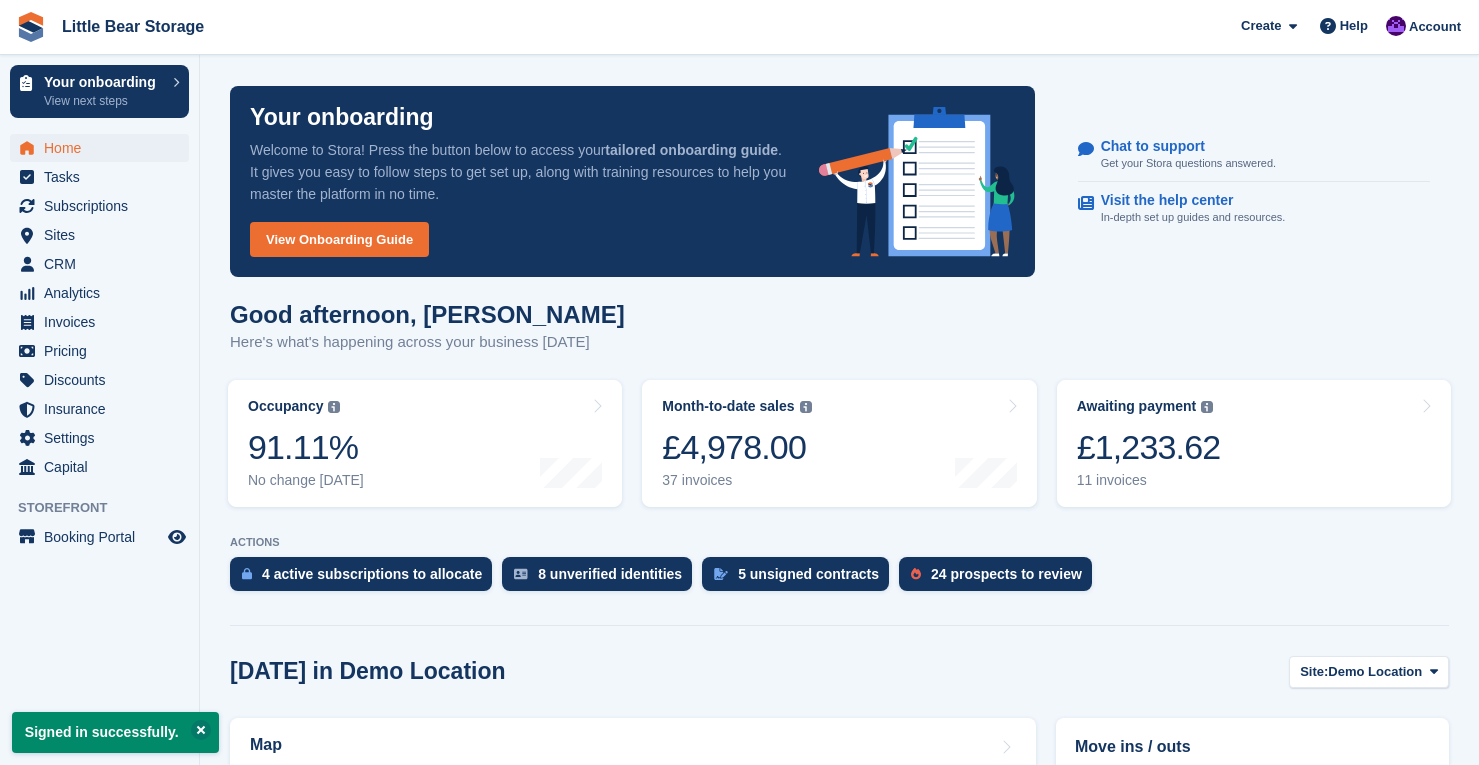scroll, scrollTop: 0, scrollLeft: 0, axis: both 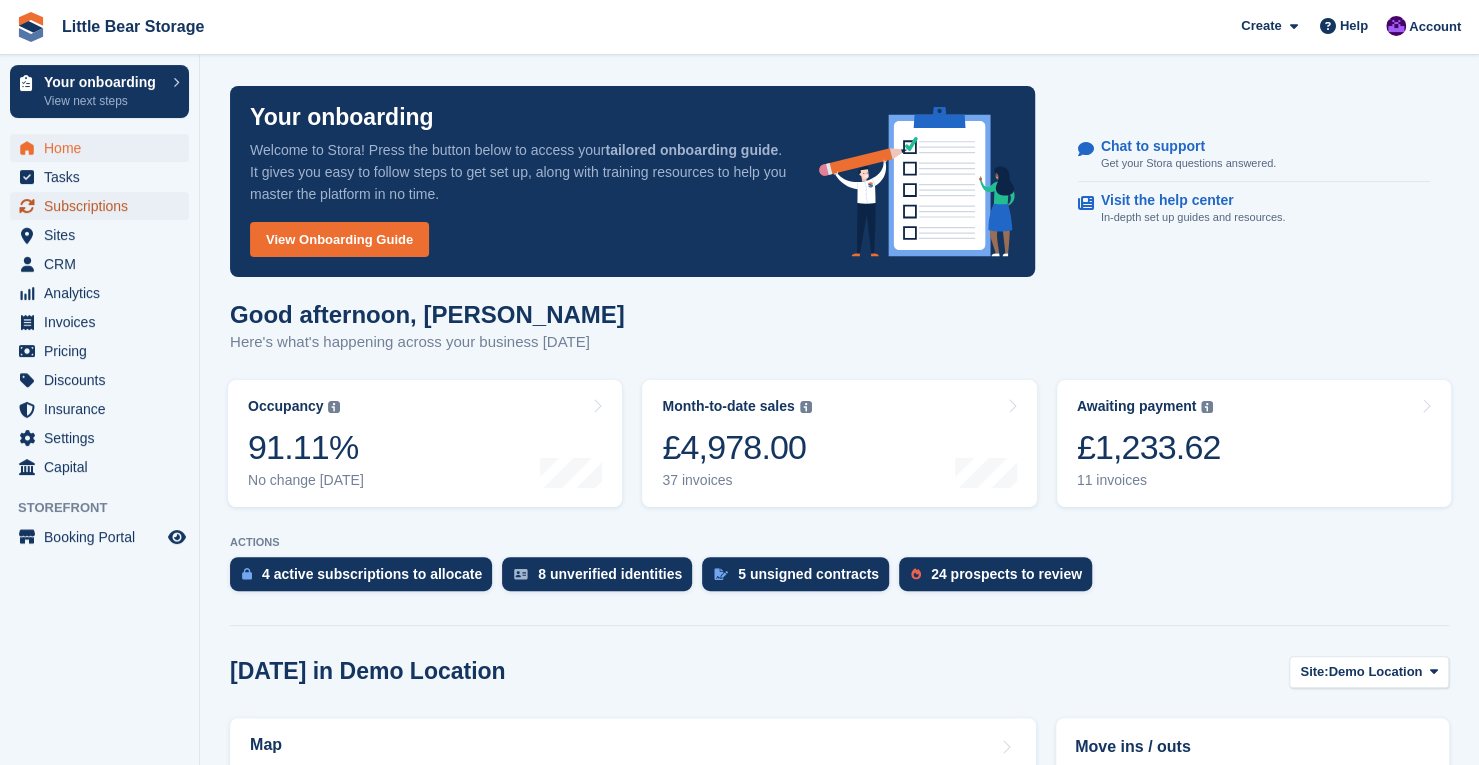click on "Subscriptions" at bounding box center (104, 206) 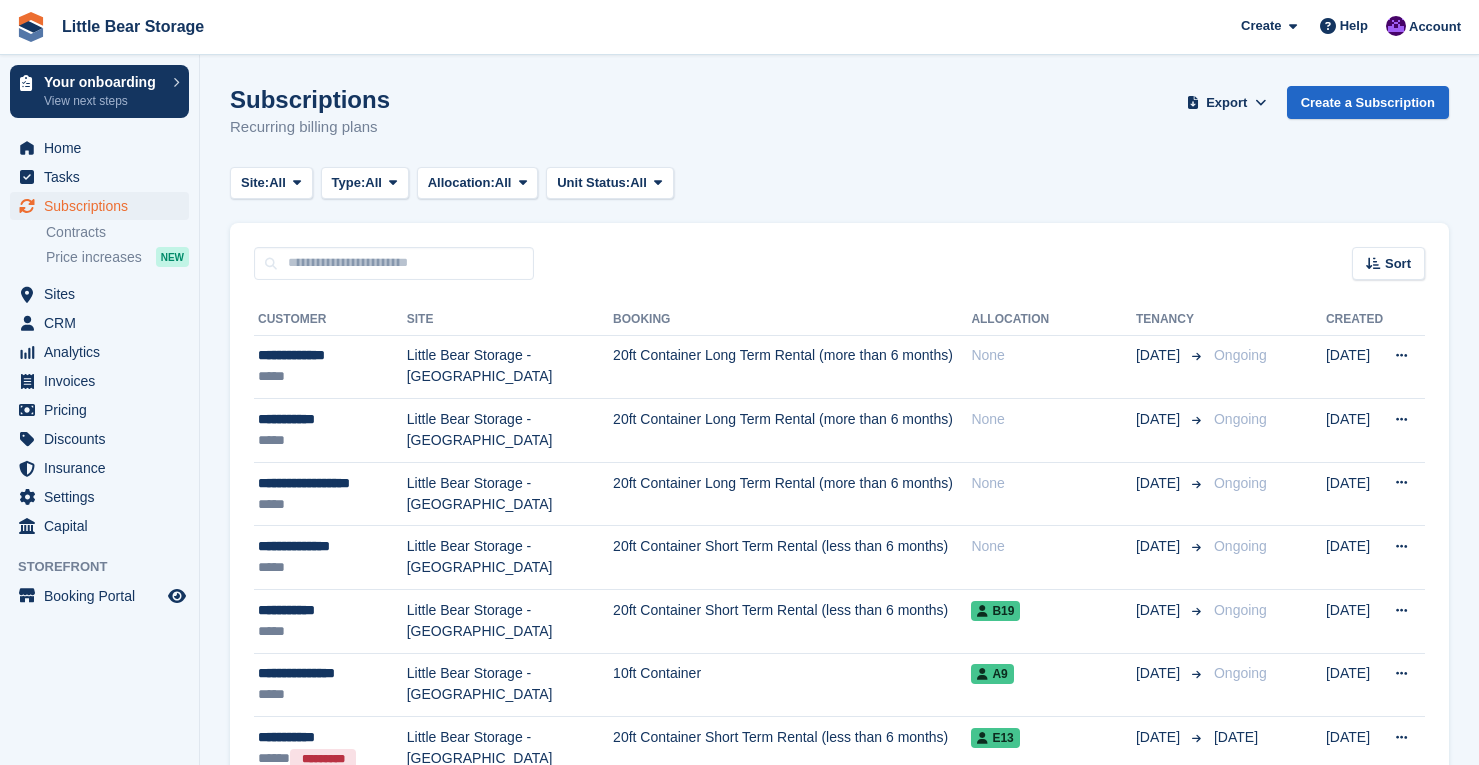 scroll, scrollTop: 0, scrollLeft: 0, axis: both 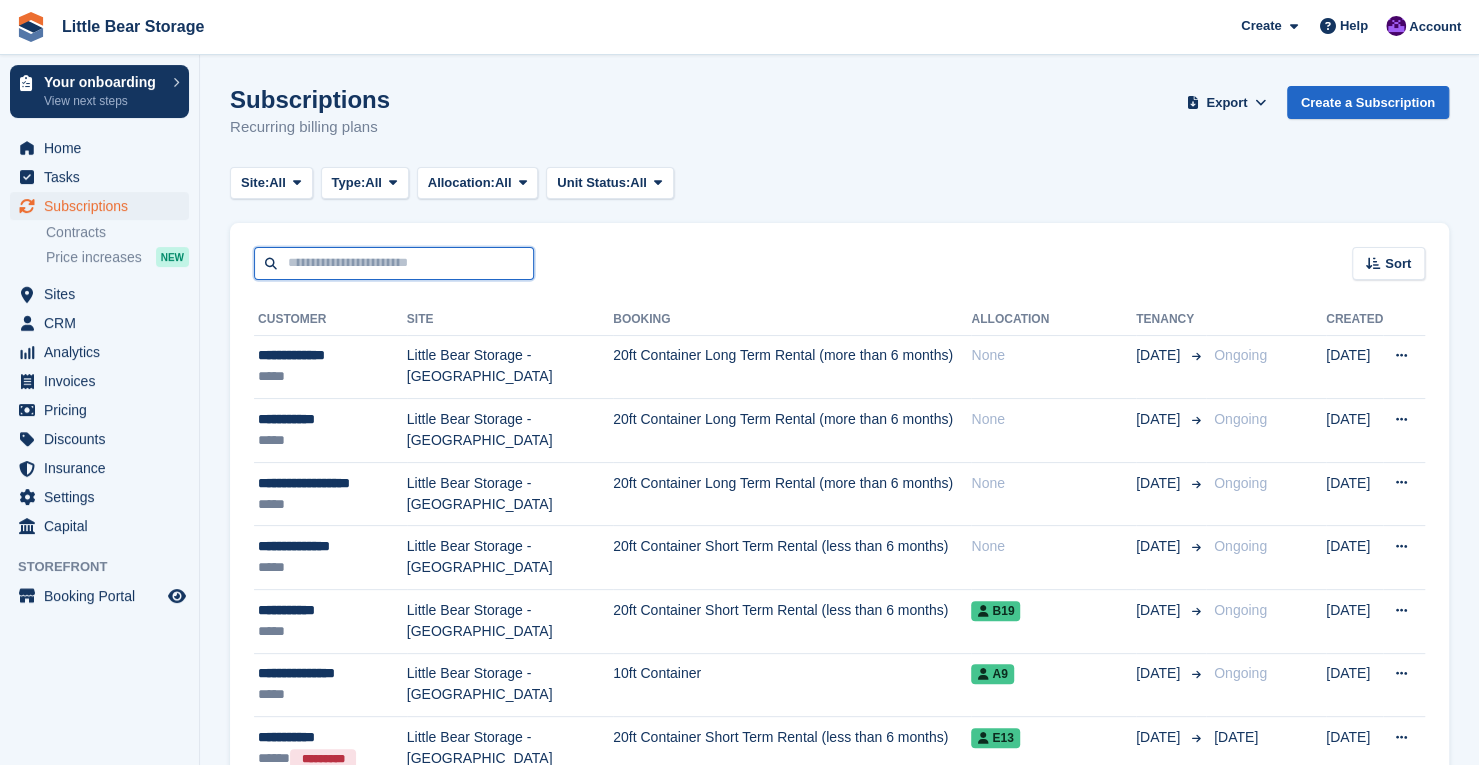 click at bounding box center (394, 263) 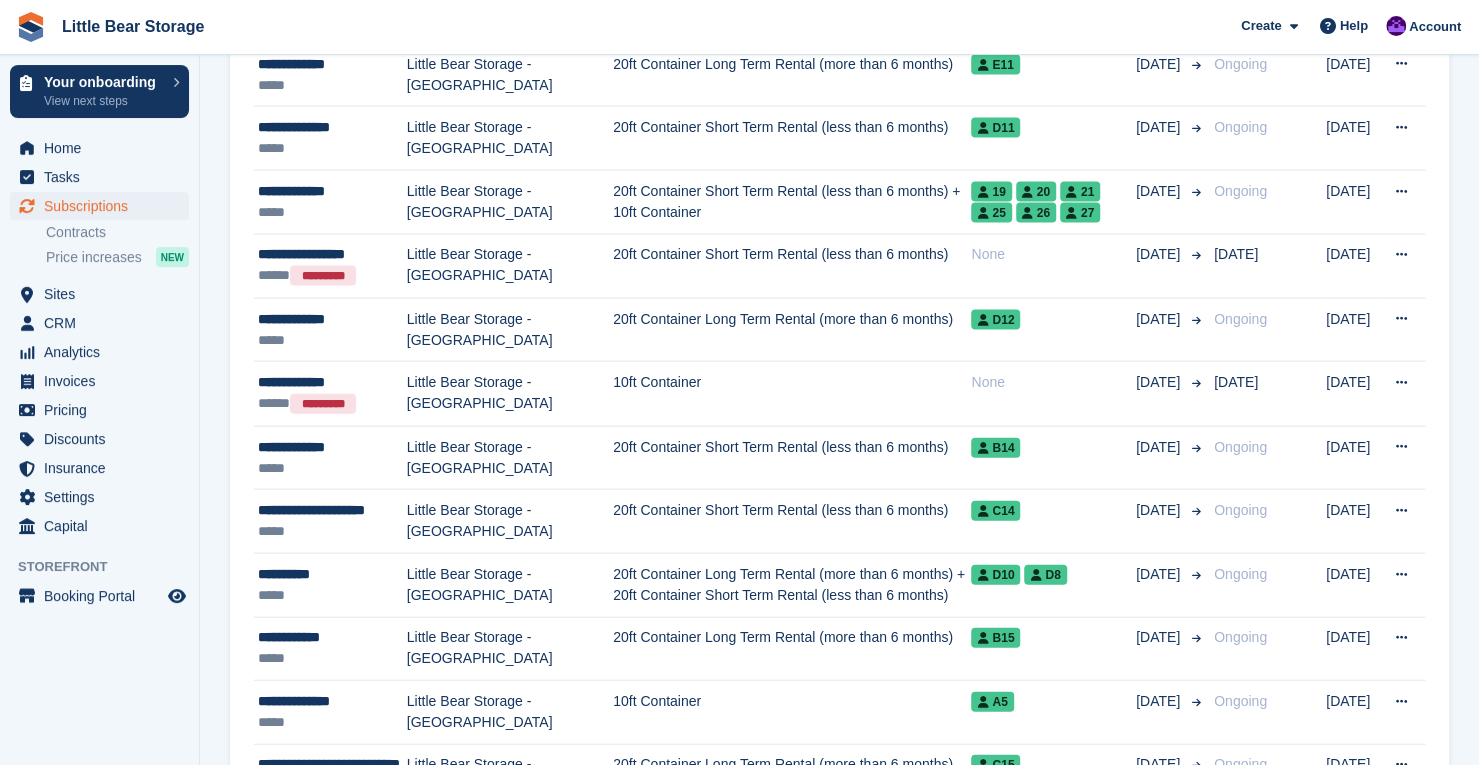 scroll, scrollTop: 2398, scrollLeft: 0, axis: vertical 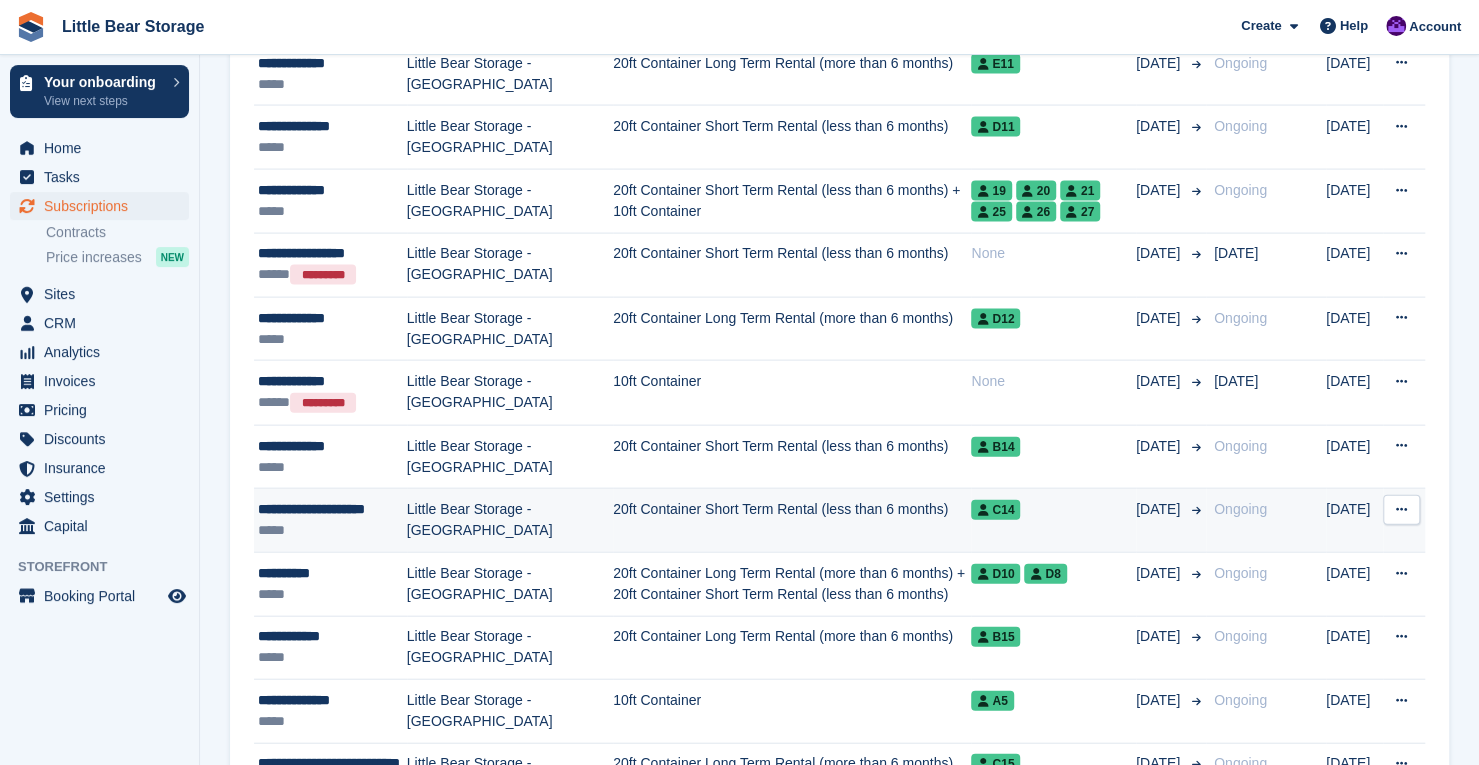 type on "***" 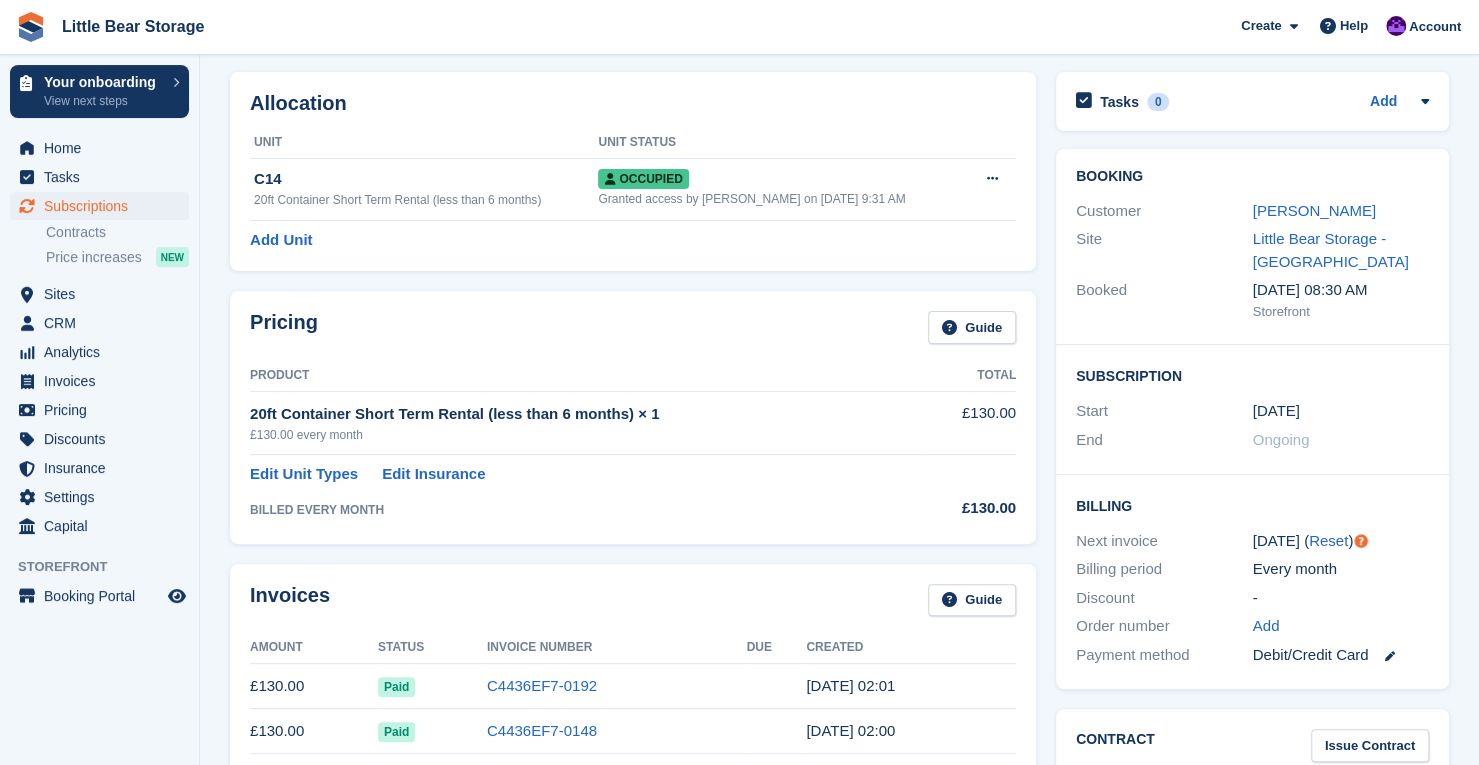 scroll, scrollTop: 71, scrollLeft: 0, axis: vertical 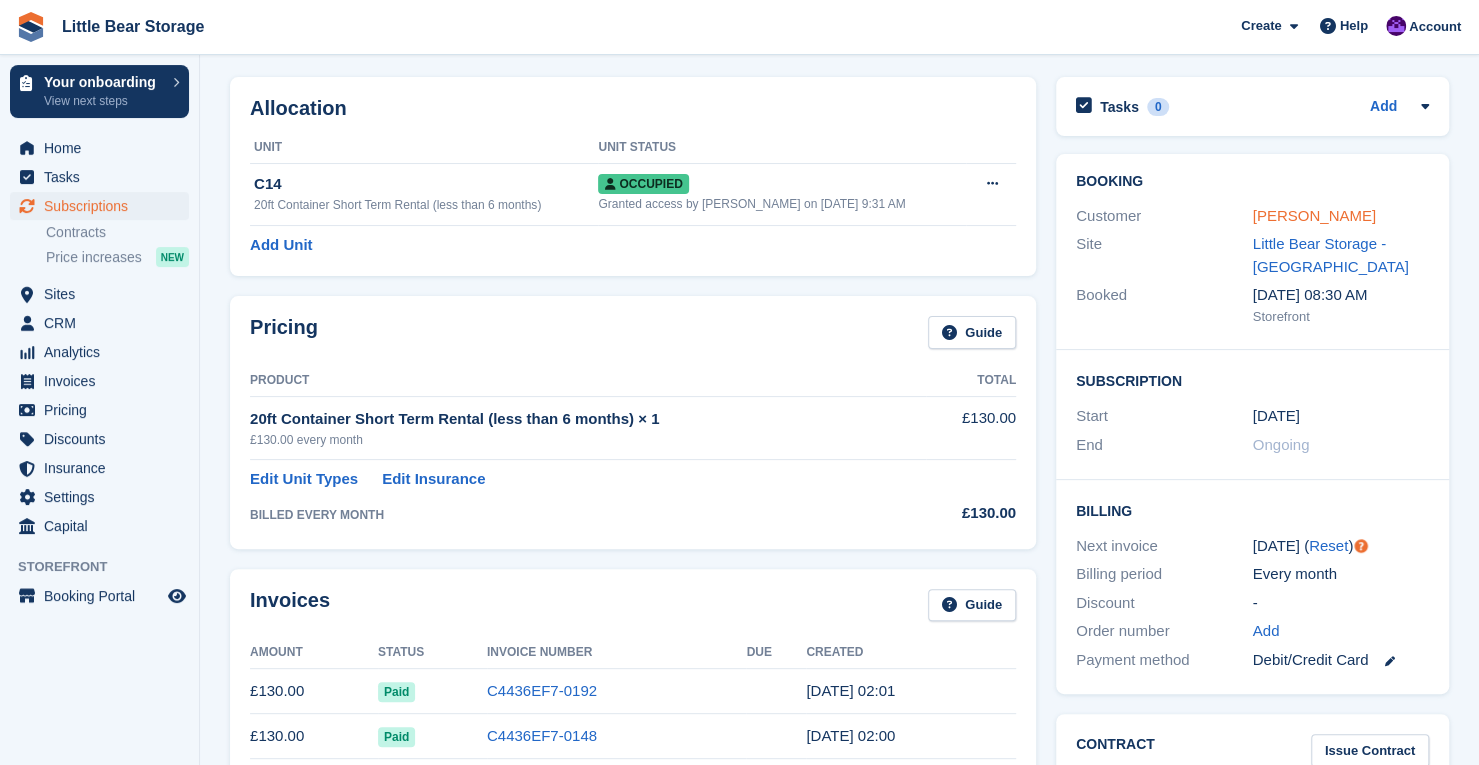 click on "Javier Benitez Arenas" at bounding box center [1314, 215] 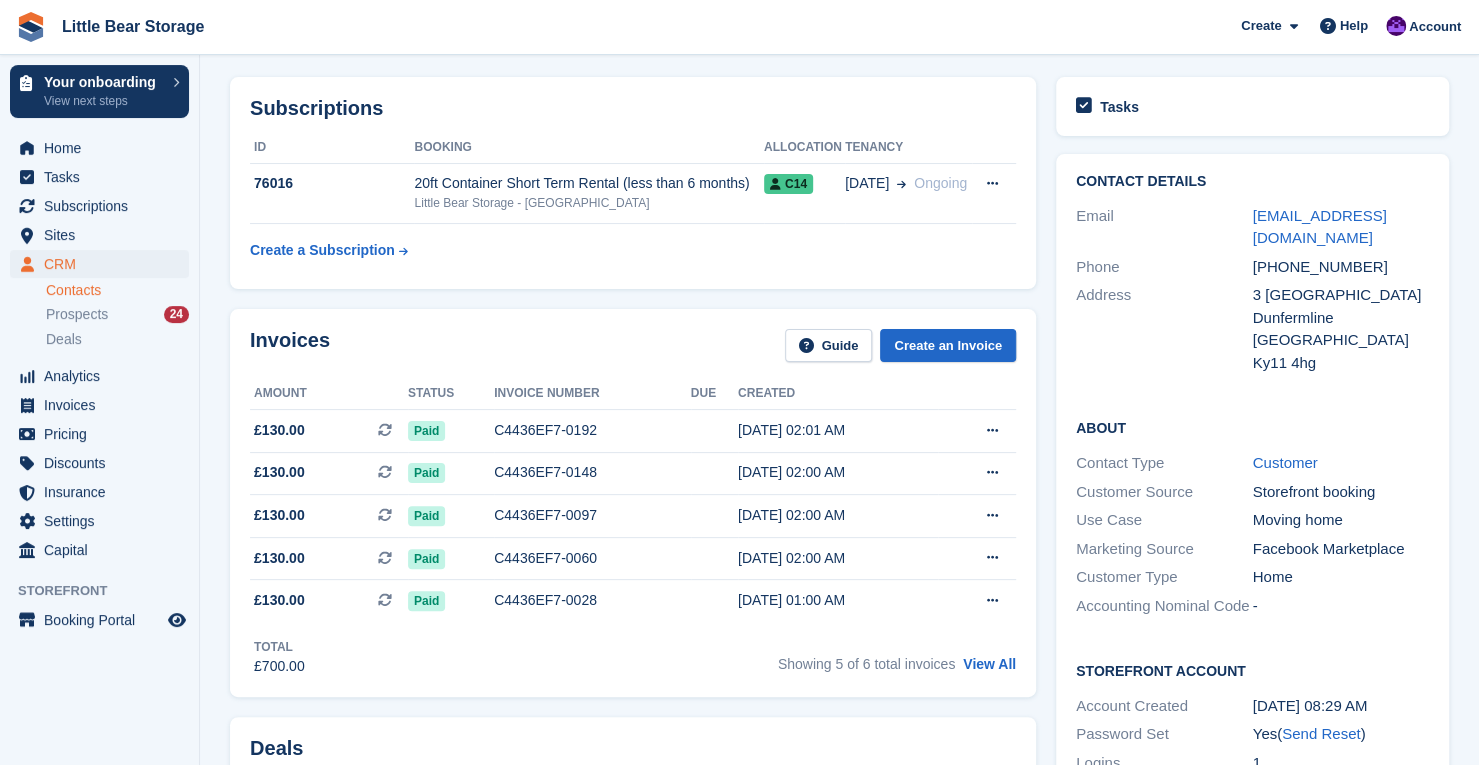 scroll, scrollTop: 0, scrollLeft: 0, axis: both 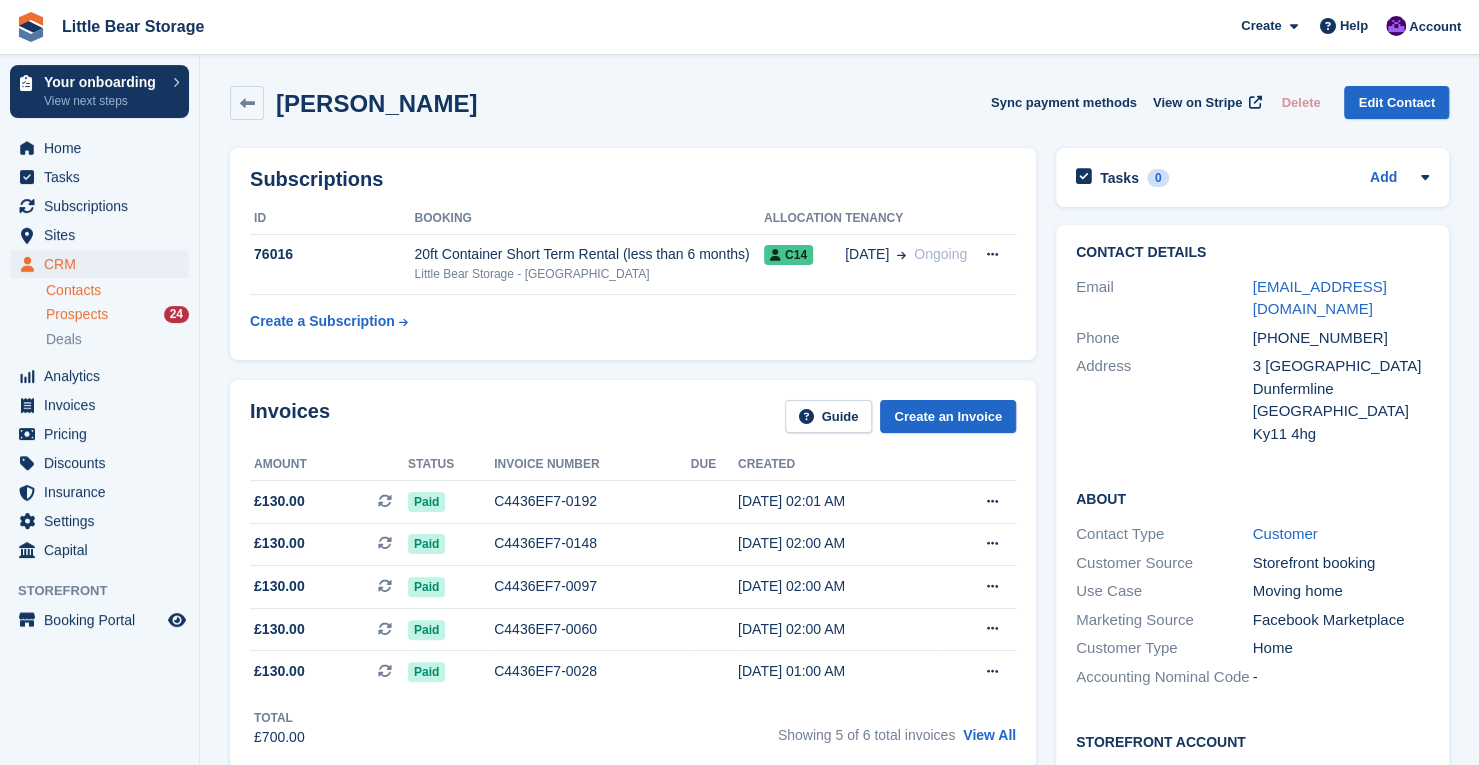 click on "24" at bounding box center (176, 314) 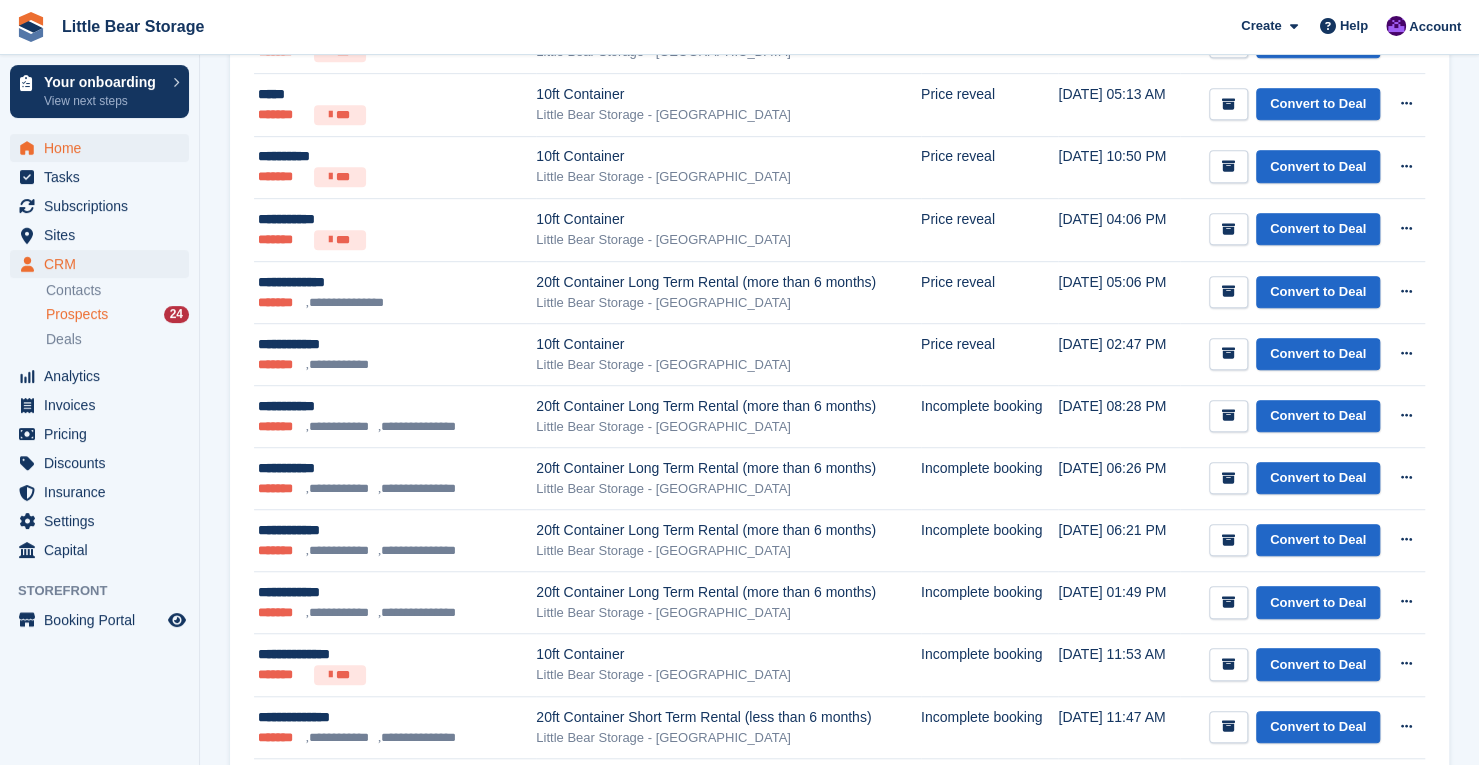 scroll, scrollTop: 561, scrollLeft: 0, axis: vertical 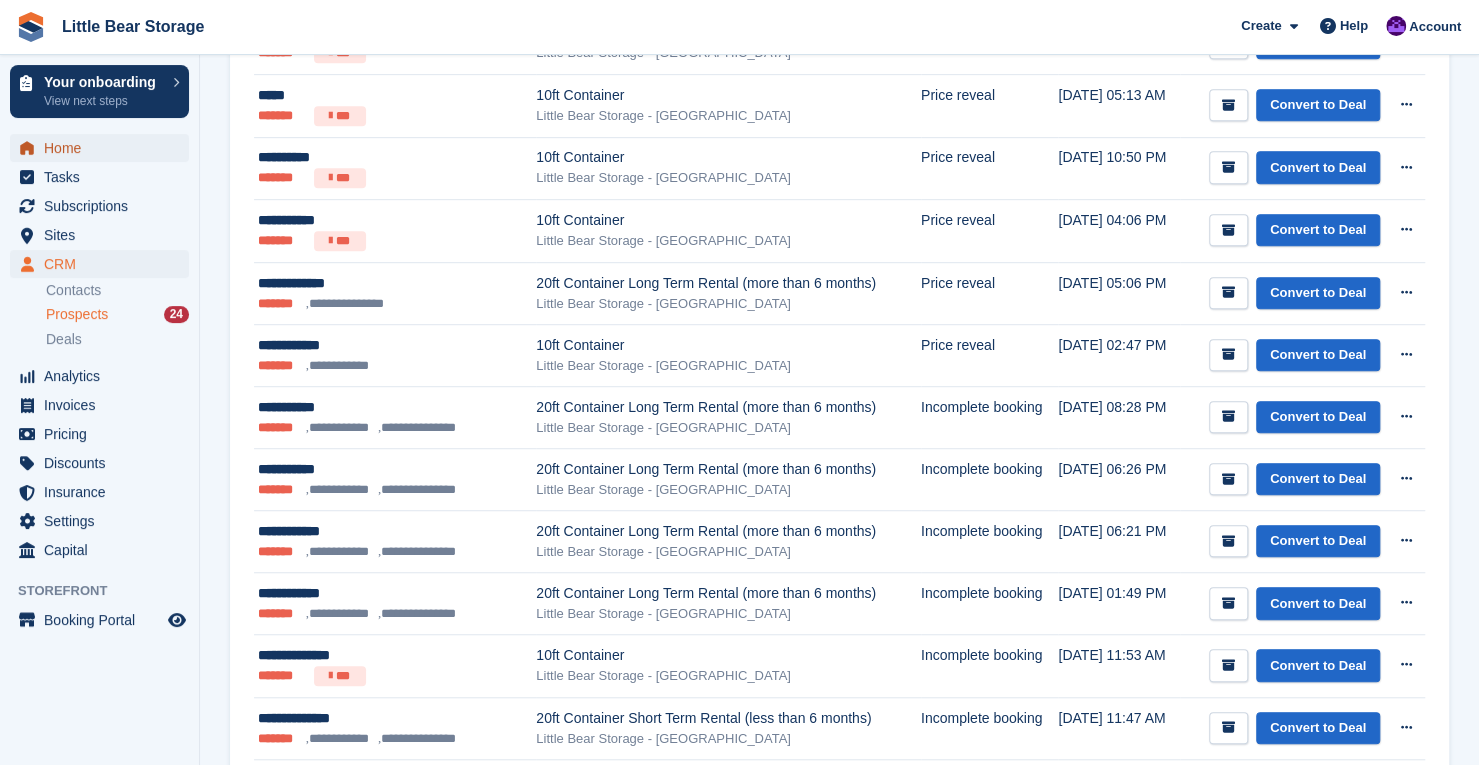 click on "Home" at bounding box center (104, 148) 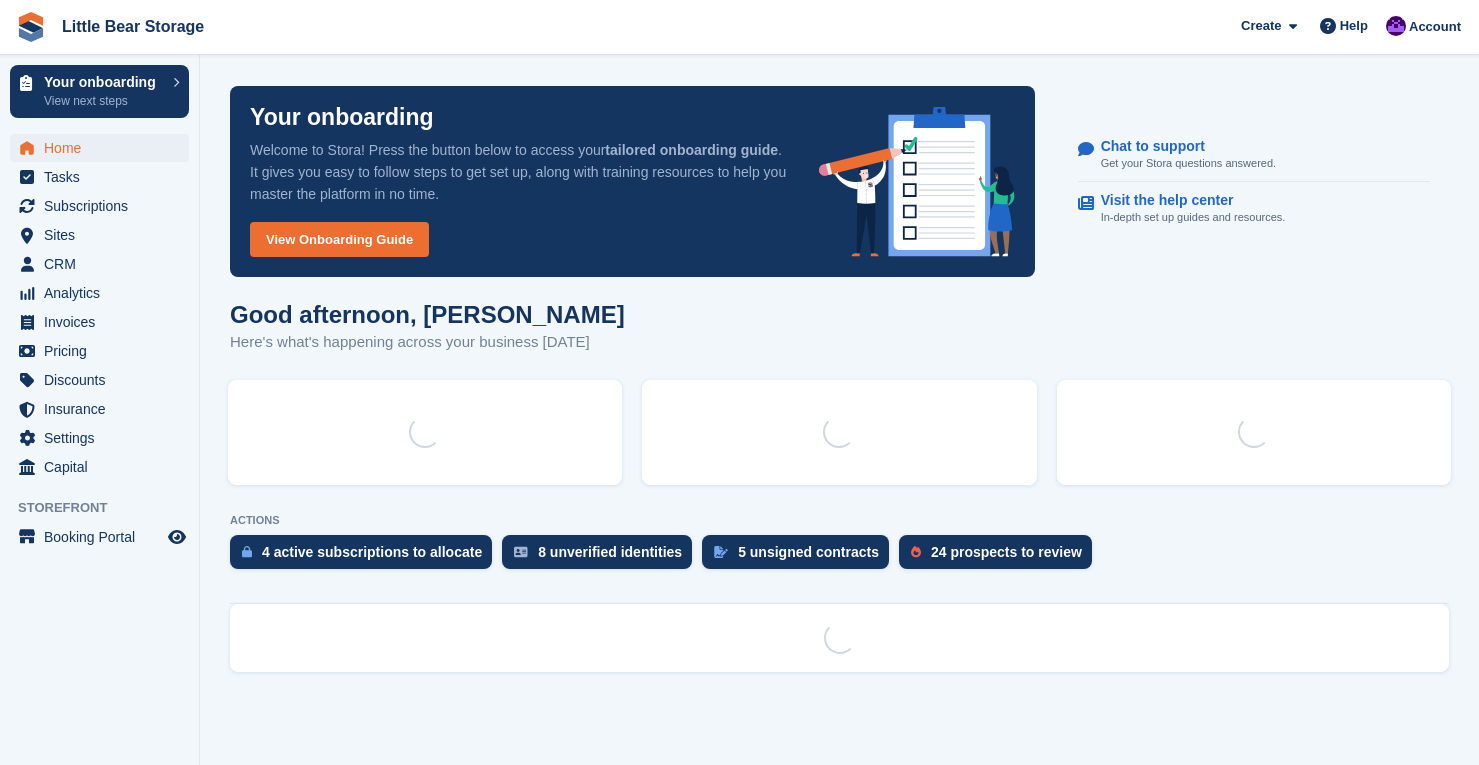 scroll, scrollTop: 0, scrollLeft: 0, axis: both 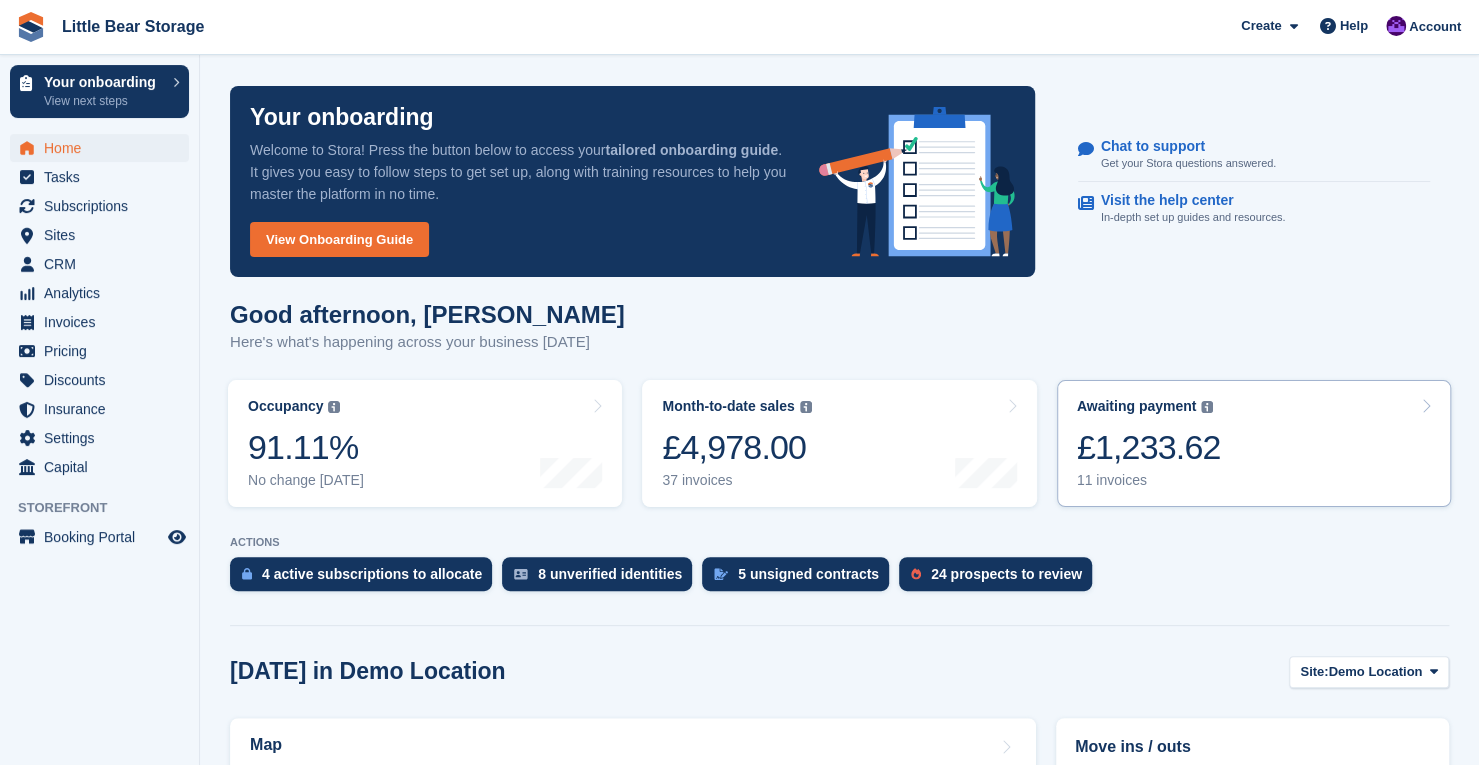 click on "Awaiting payment" at bounding box center (1137, 406) 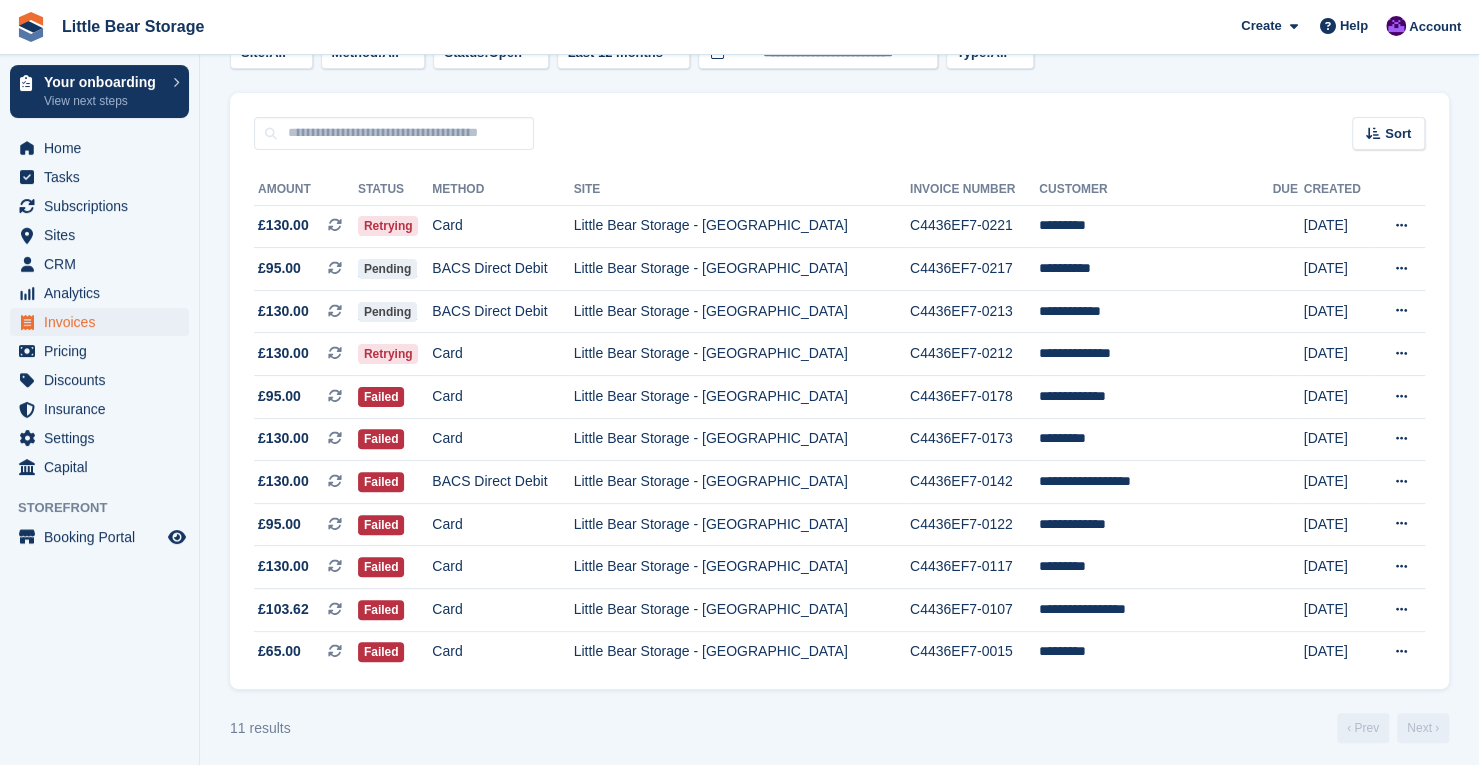 scroll, scrollTop: 141, scrollLeft: 0, axis: vertical 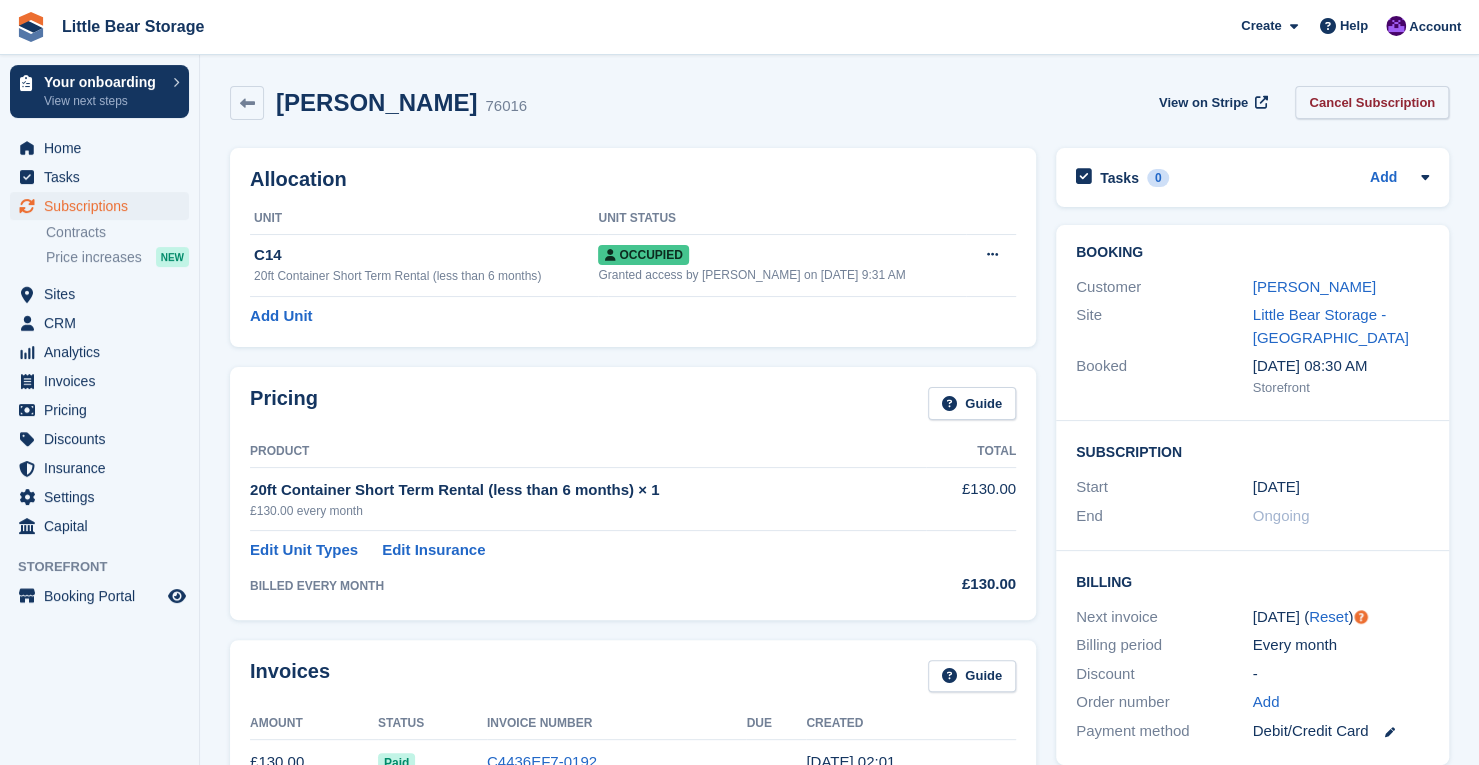 click on "Cancel Subscription" at bounding box center (1372, 102) 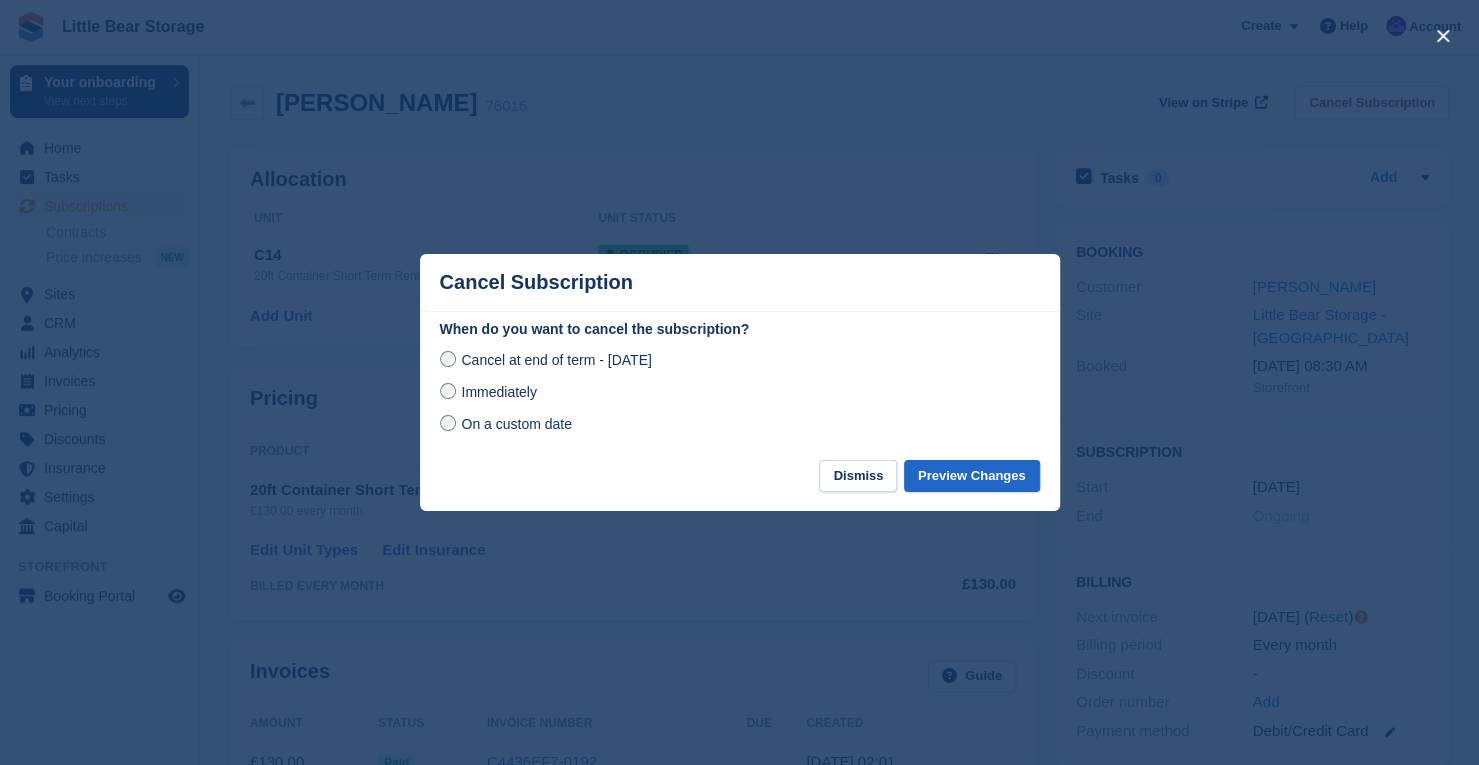 click on "On a custom date" at bounding box center (516, 424) 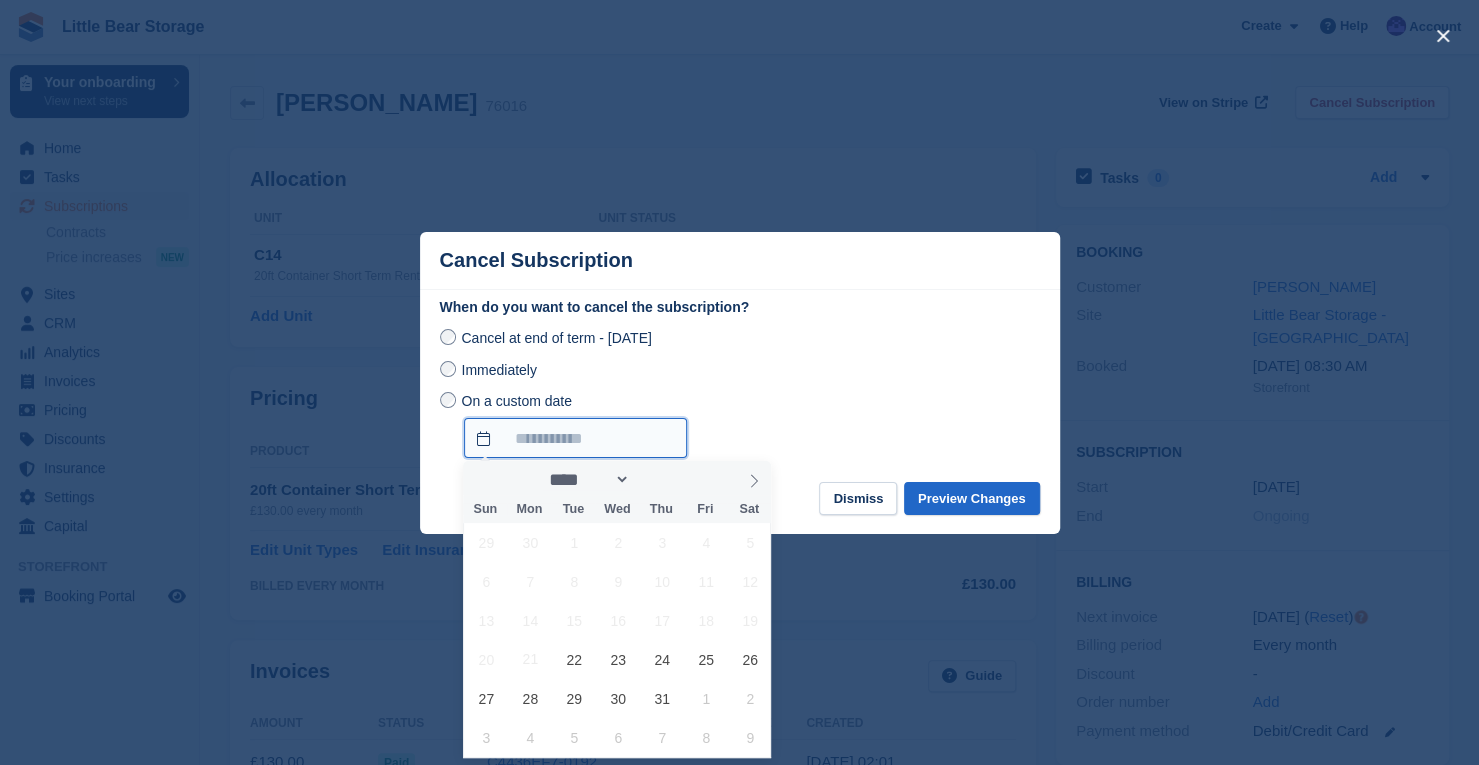 click on "On a custom date" at bounding box center (575, 438) 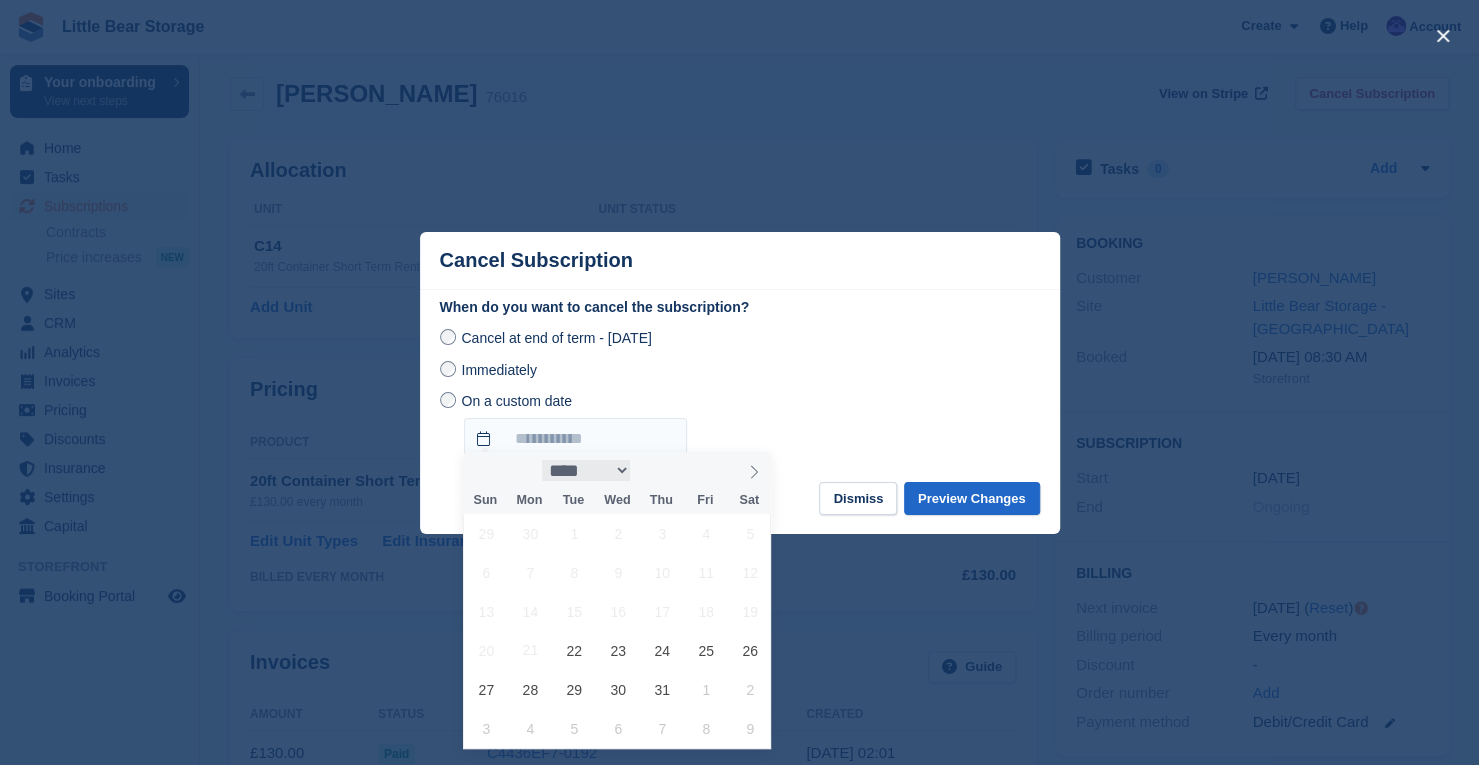 click on "**** ****** ********* ******* ******** ********" at bounding box center (586, 470) 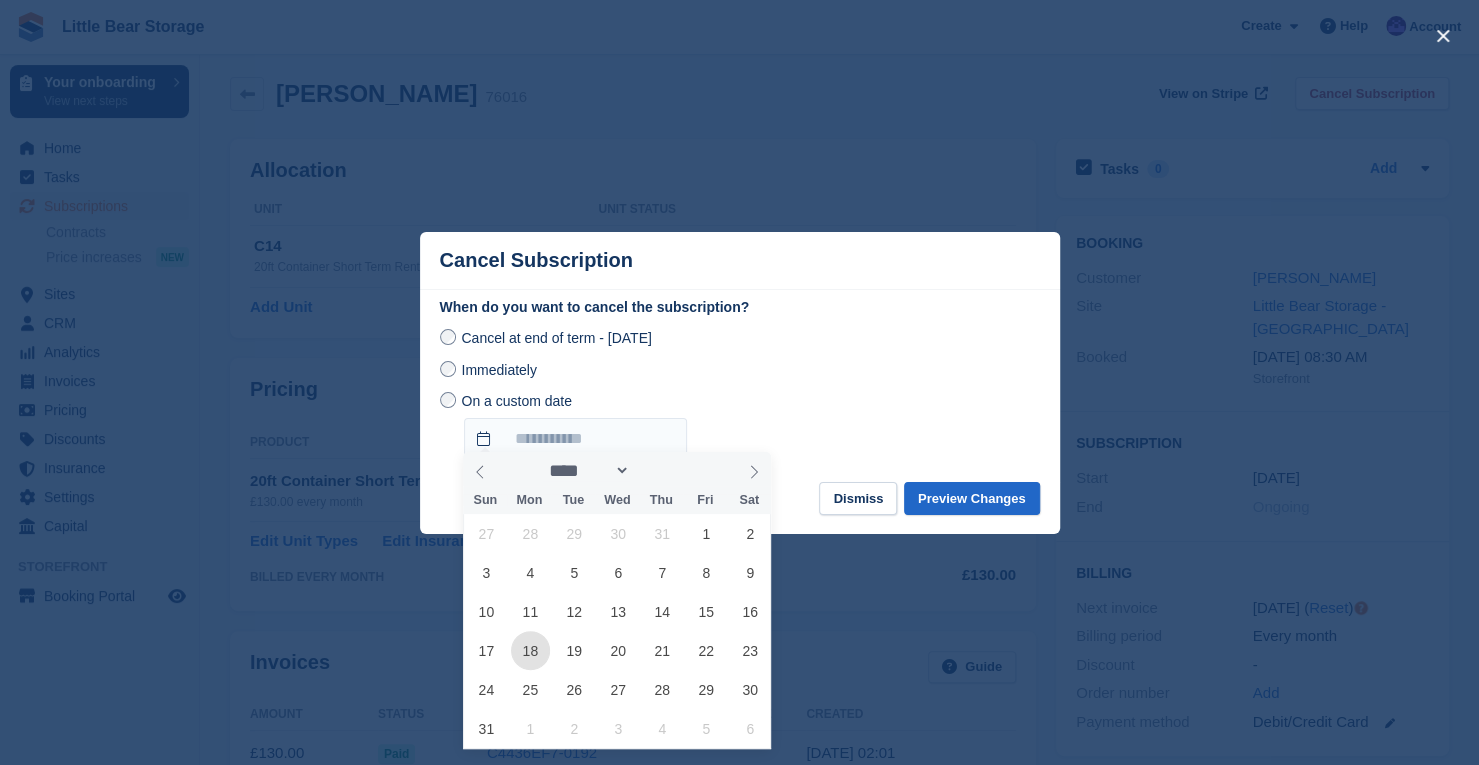 click on "18" at bounding box center [530, 650] 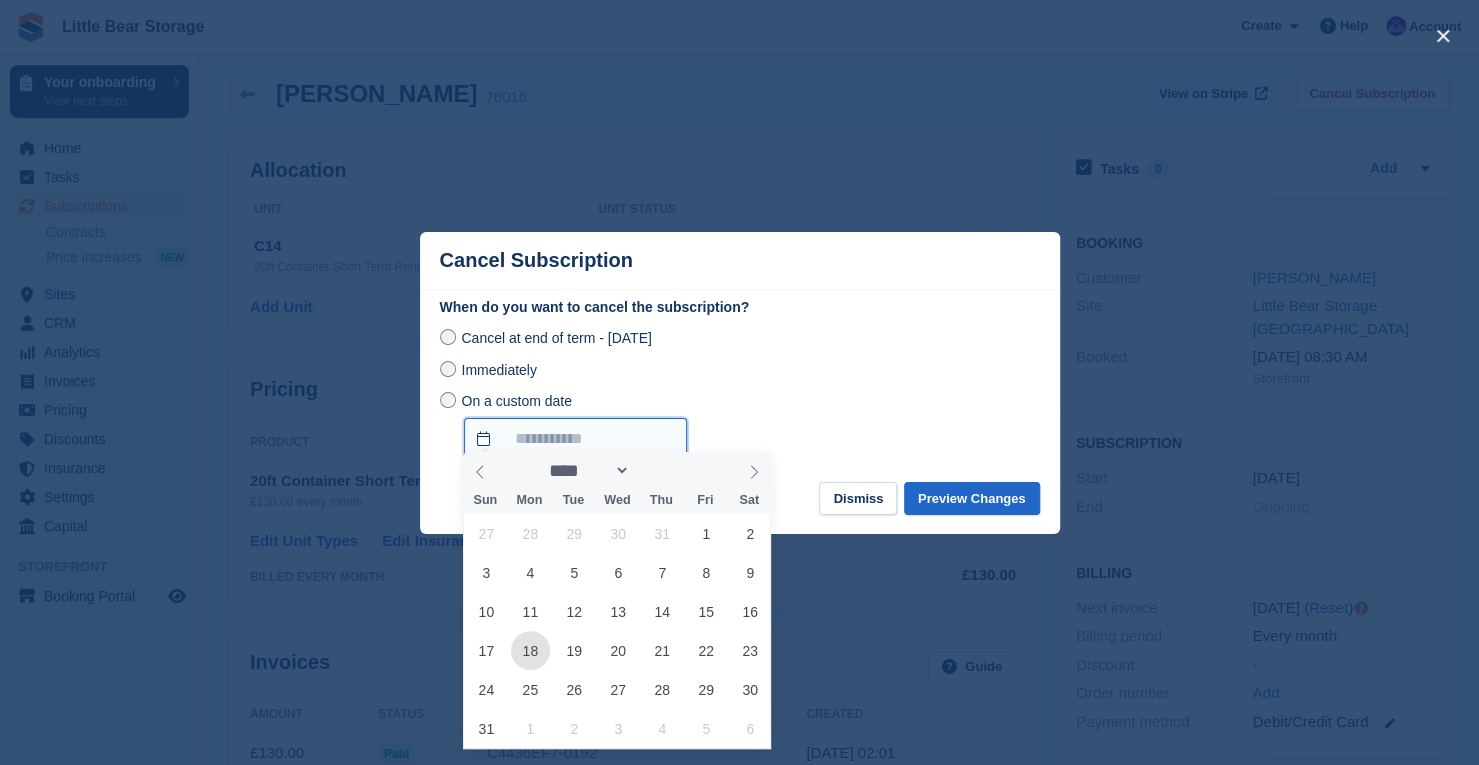 type on "**********" 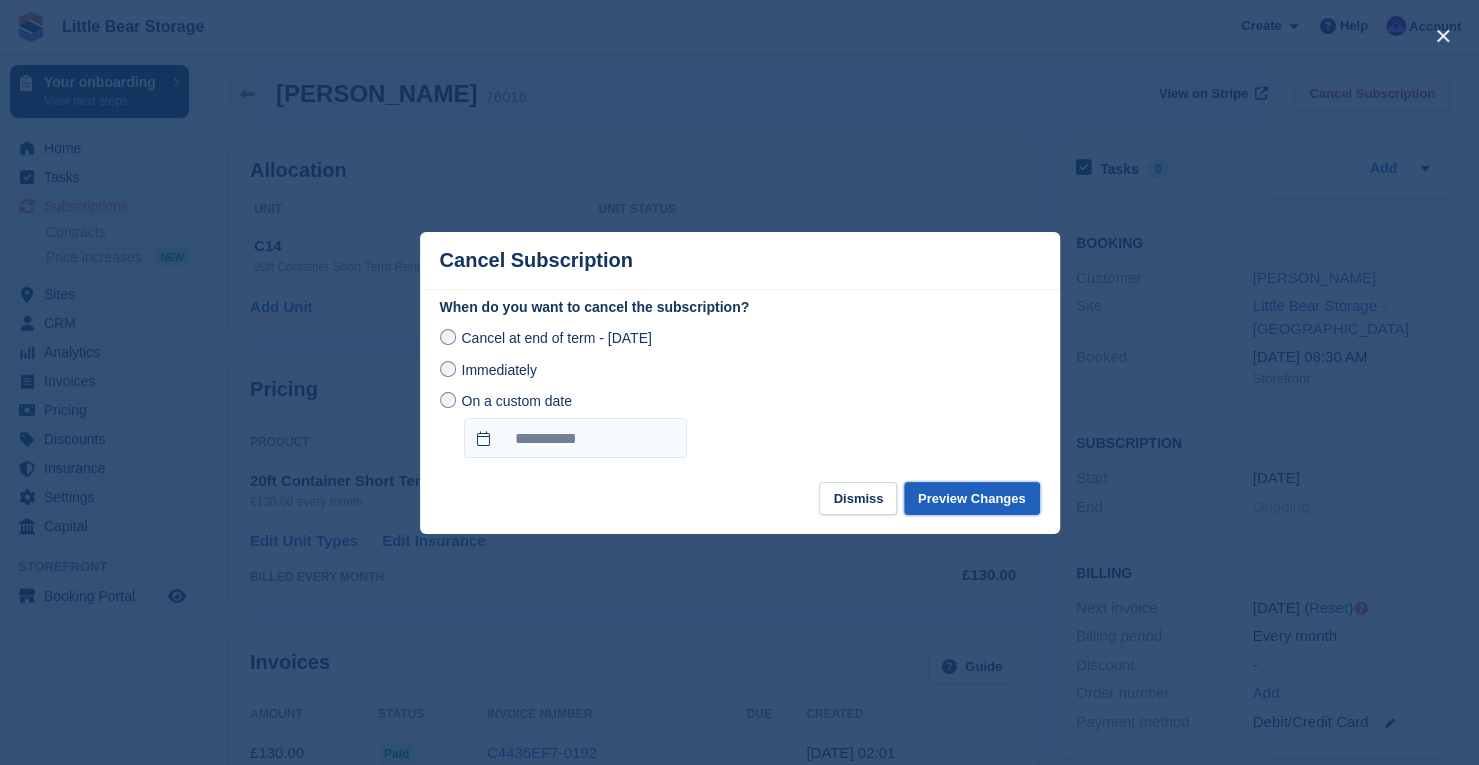 click on "Preview Changes" at bounding box center [972, 498] 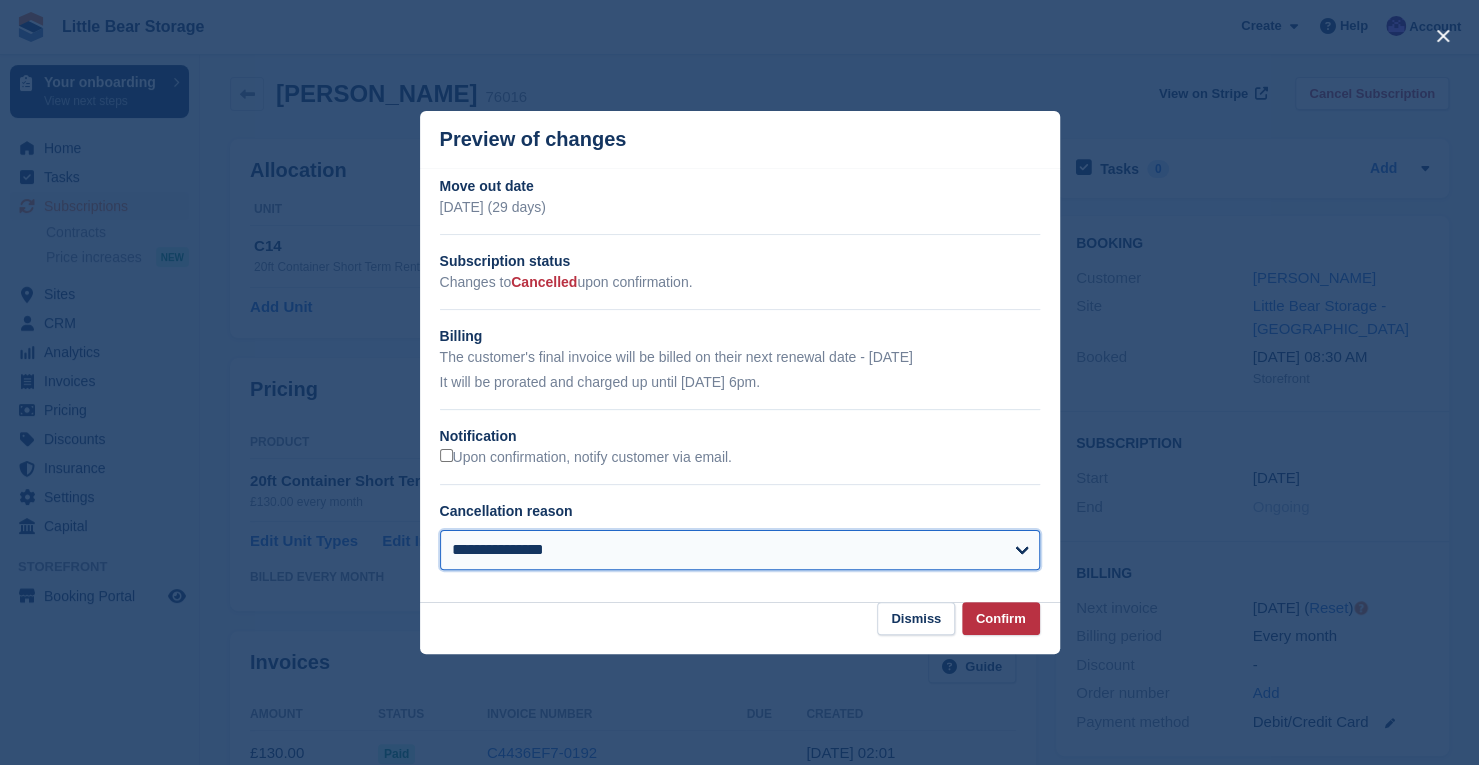 click on "**********" at bounding box center [740, 550] 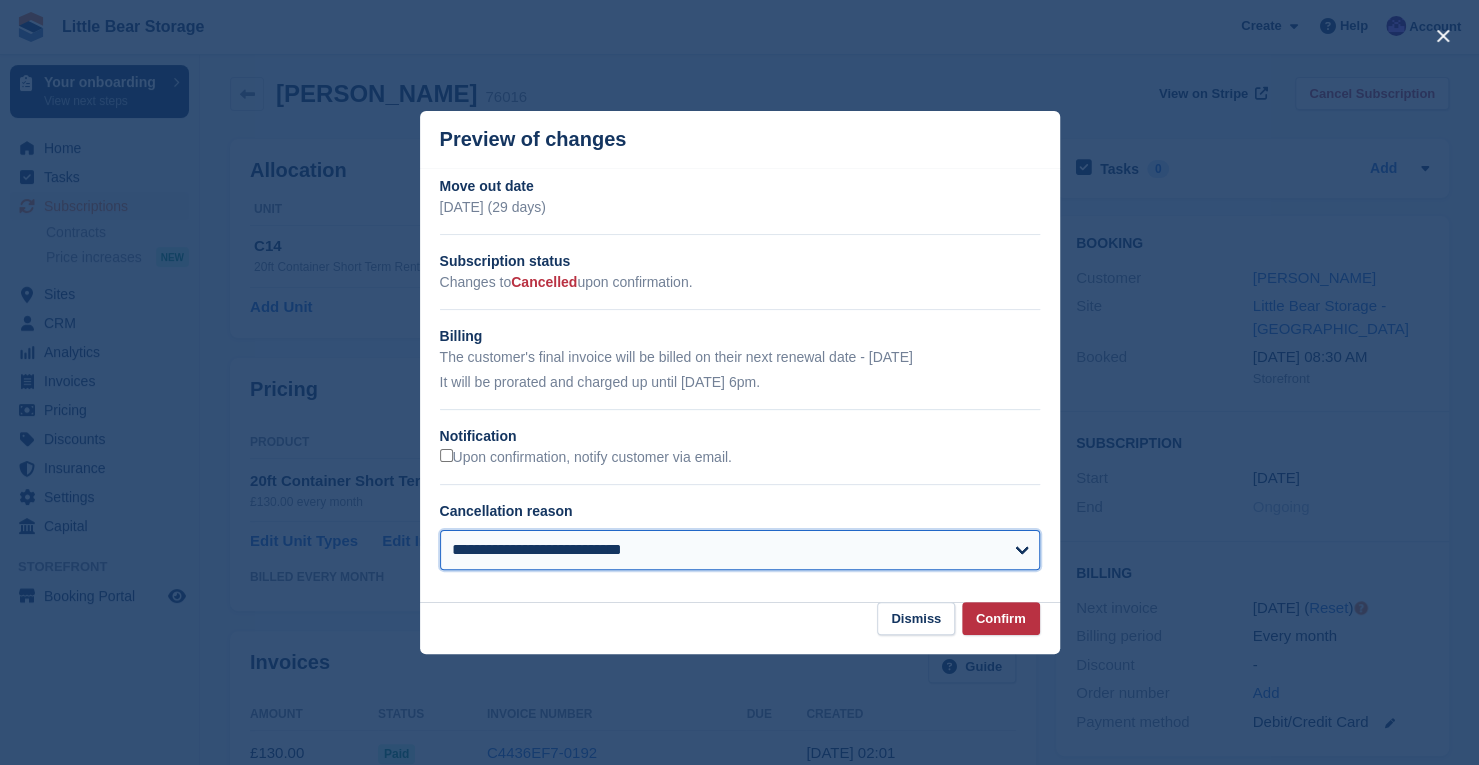 click on "**********" at bounding box center (740, 550) 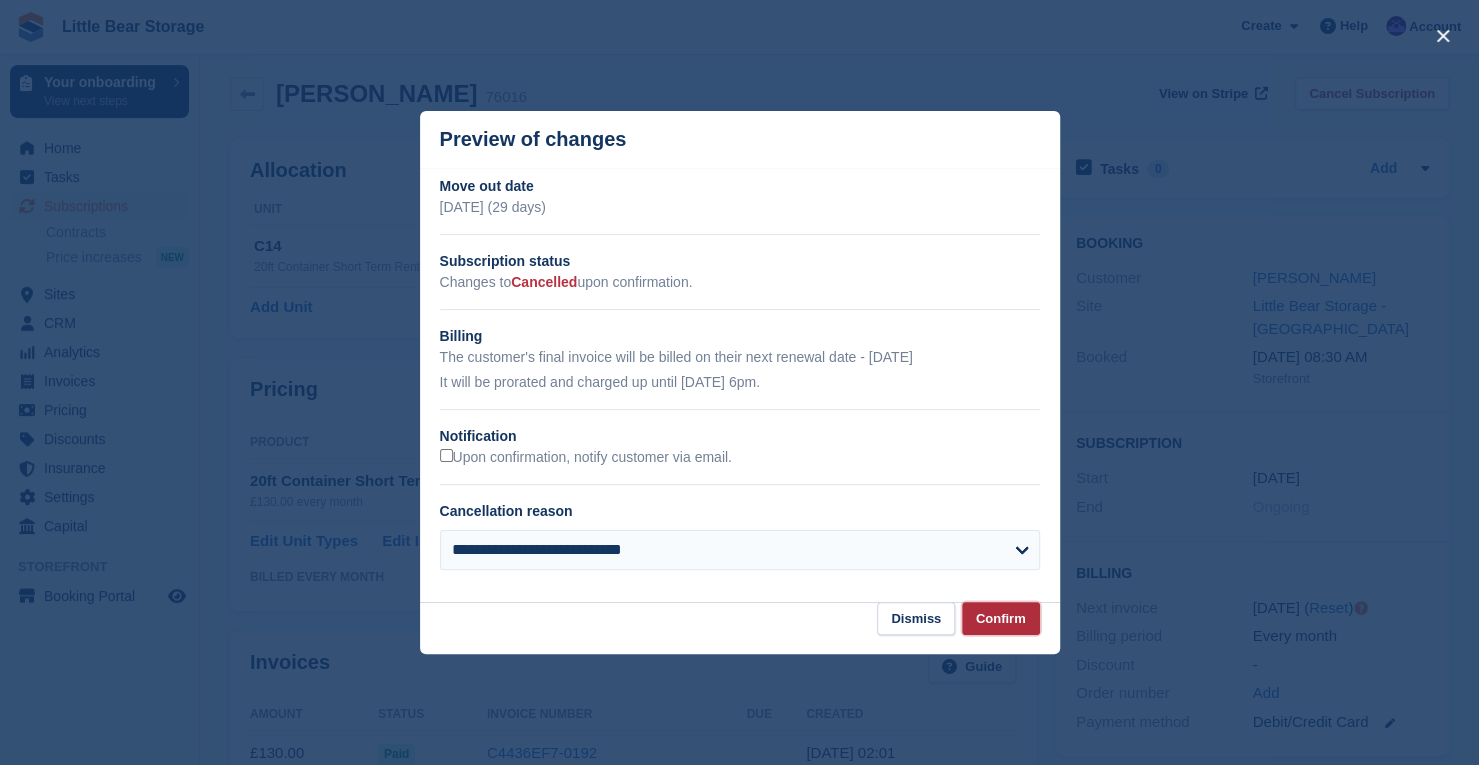 click on "Confirm" at bounding box center [1001, 618] 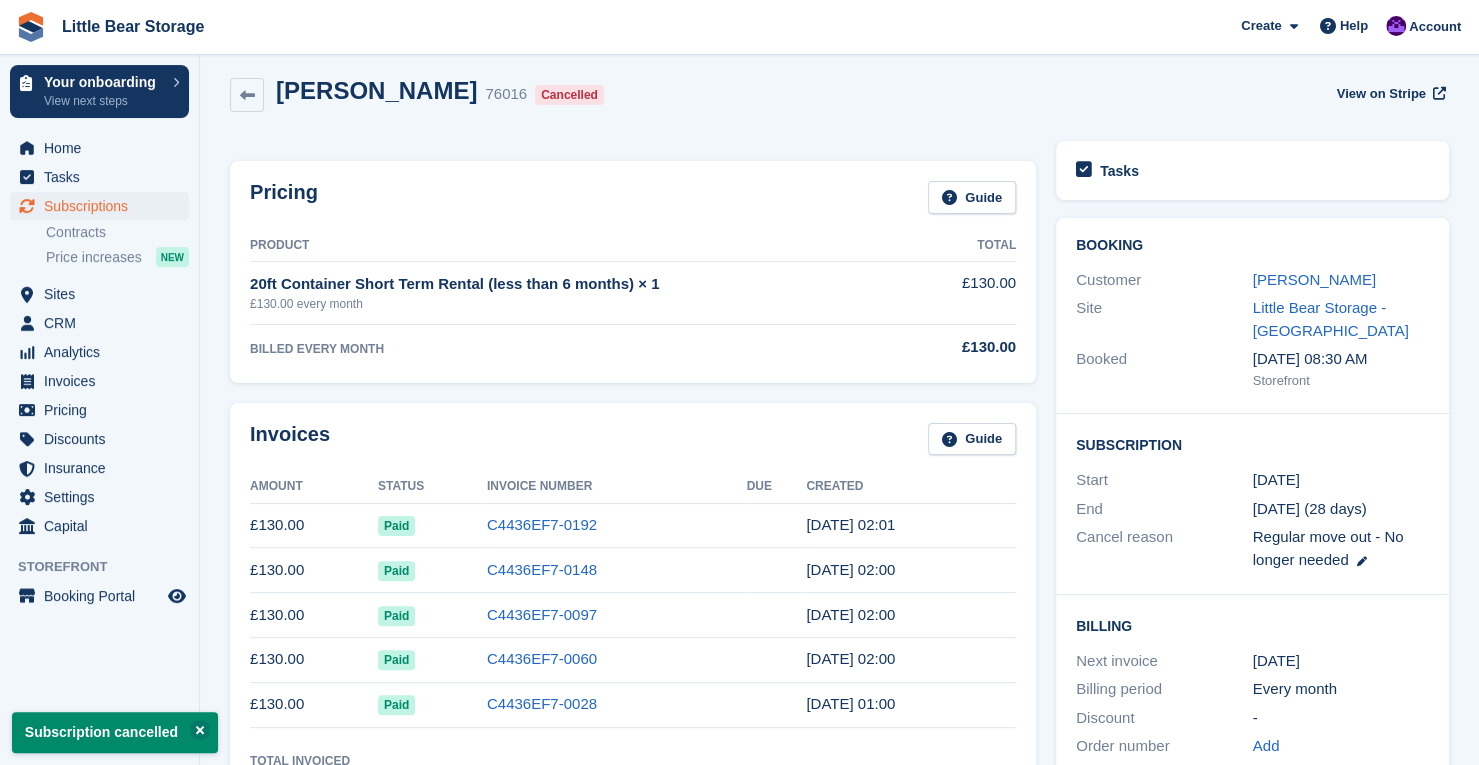 scroll, scrollTop: 0, scrollLeft: 0, axis: both 